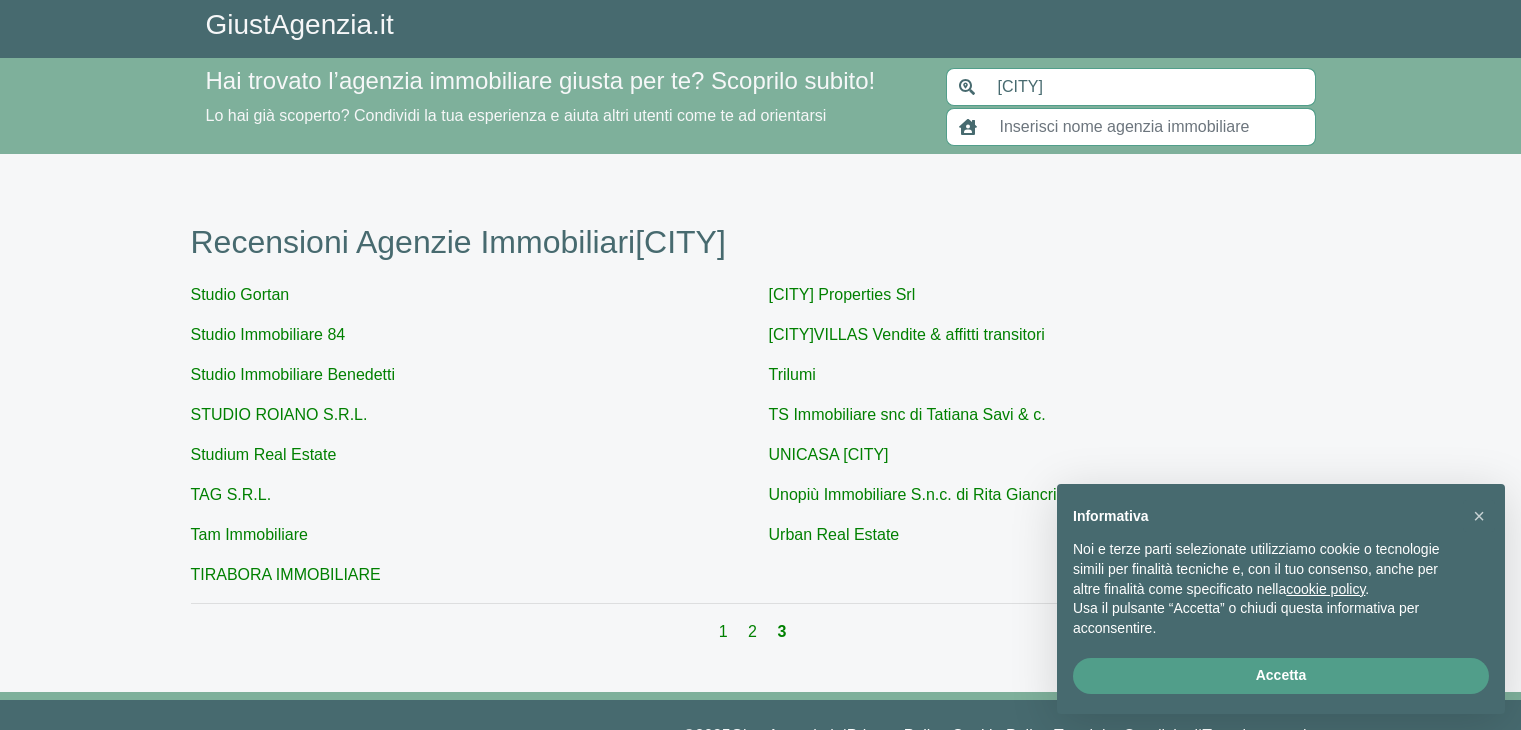 scroll, scrollTop: 0, scrollLeft: 0, axis: both 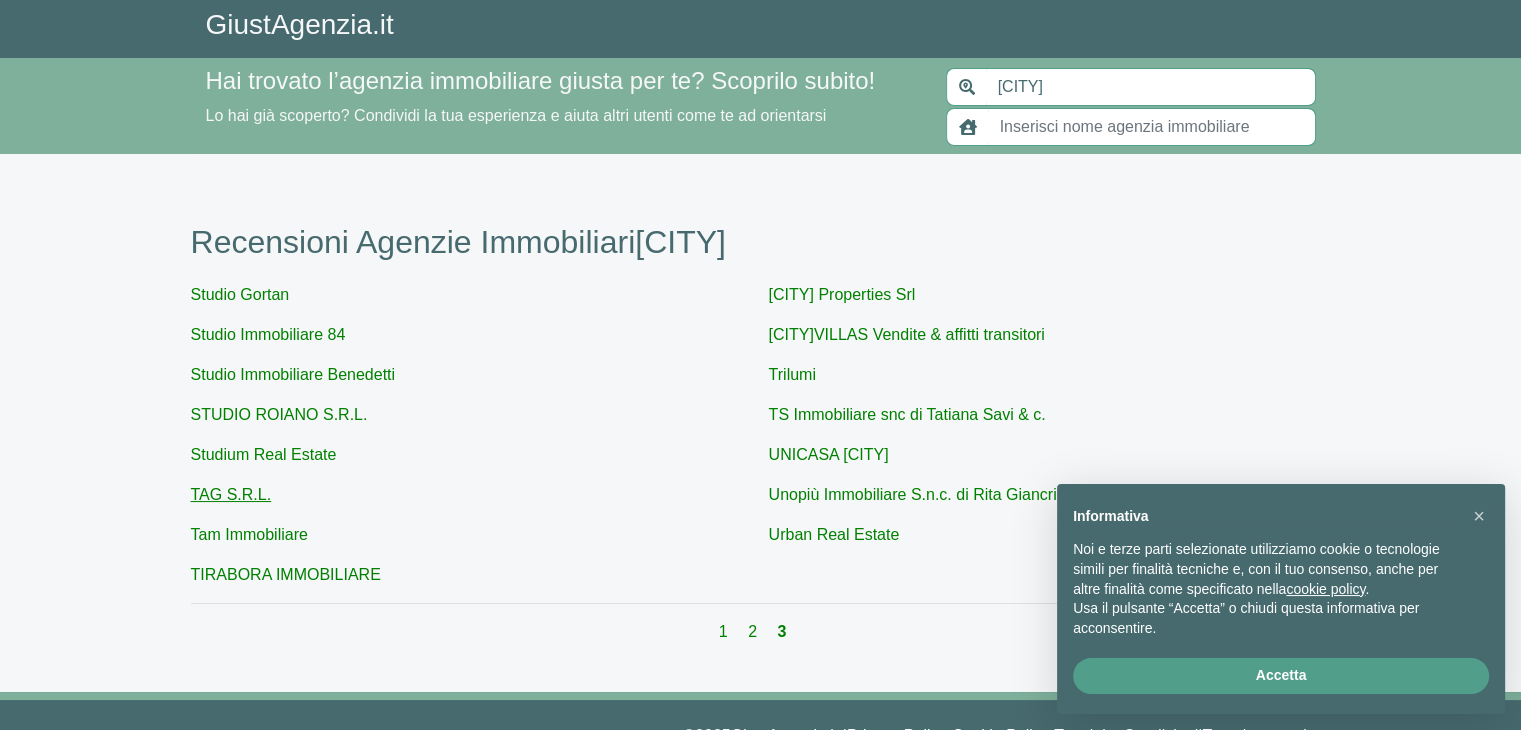 click on "TAG S.R.L." at bounding box center [231, 494] 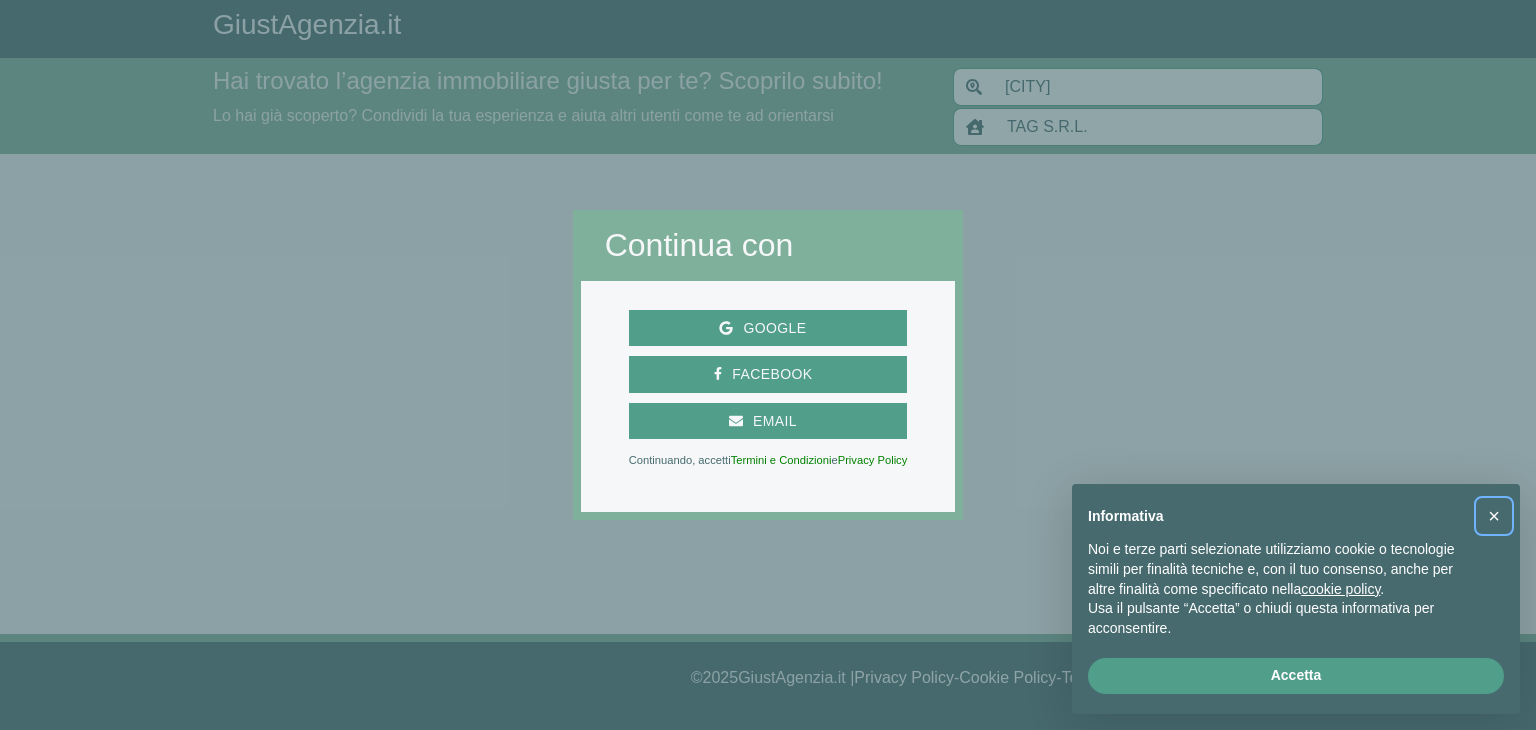 click on "×" at bounding box center (1494, 516) 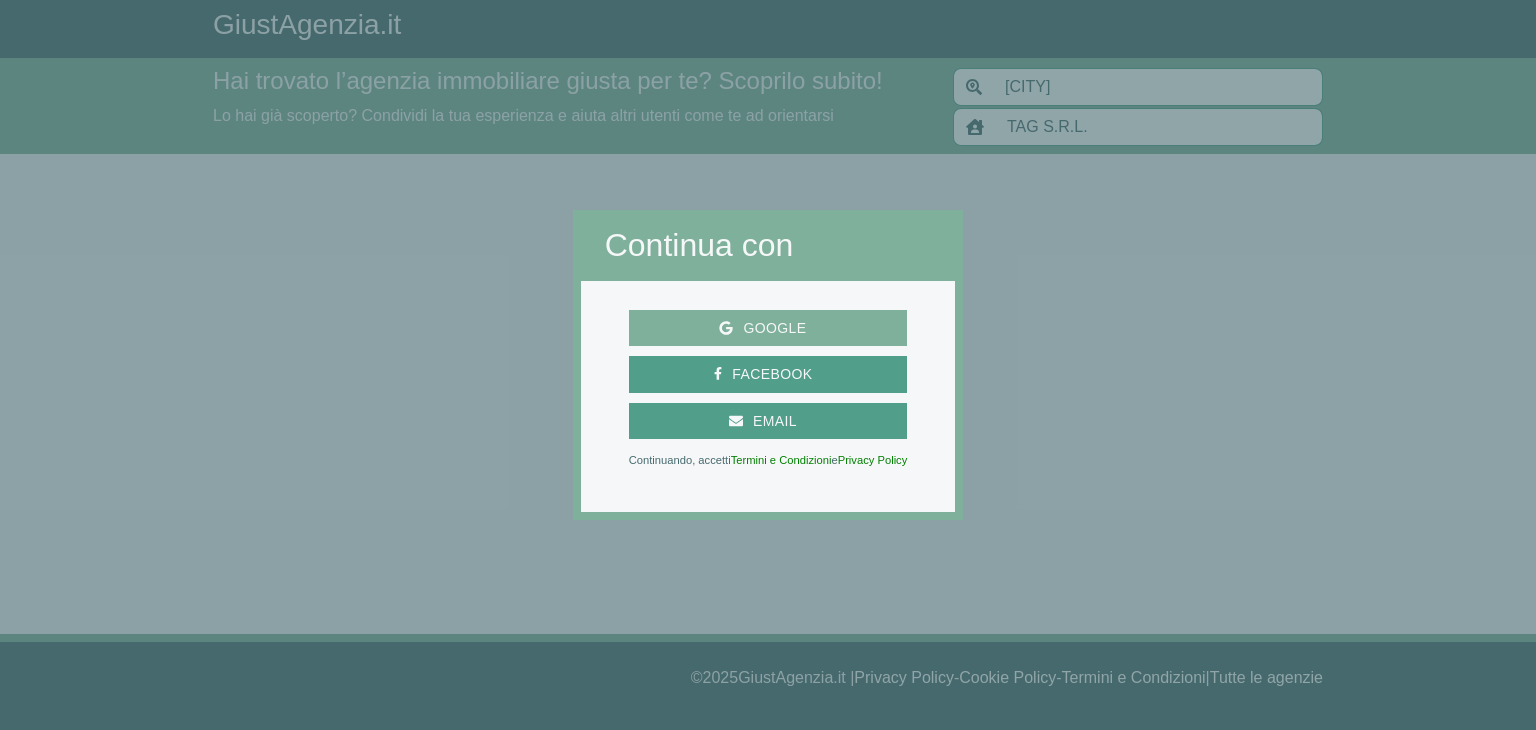 click on "Google" at bounding box center [774, 328] 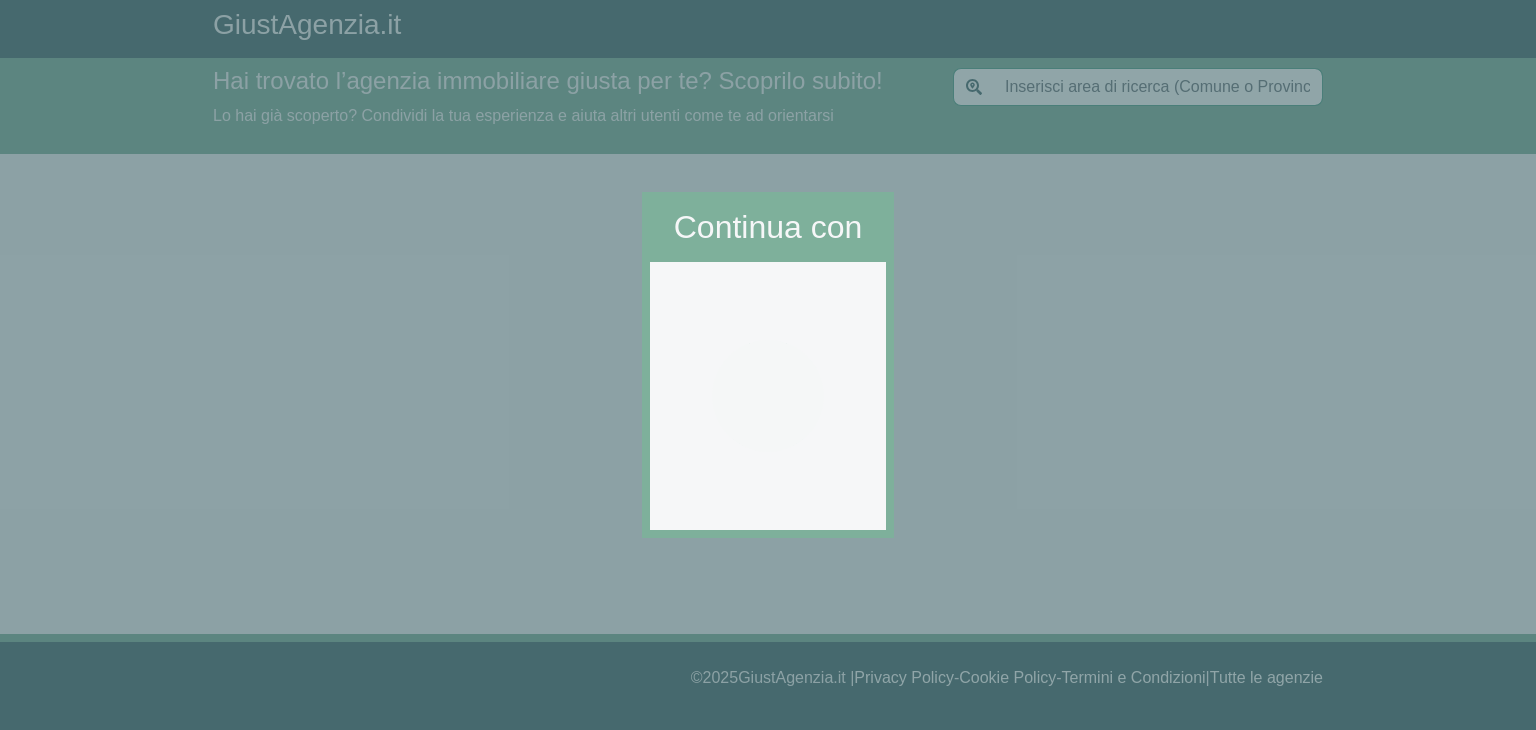 scroll, scrollTop: 0, scrollLeft: 0, axis: both 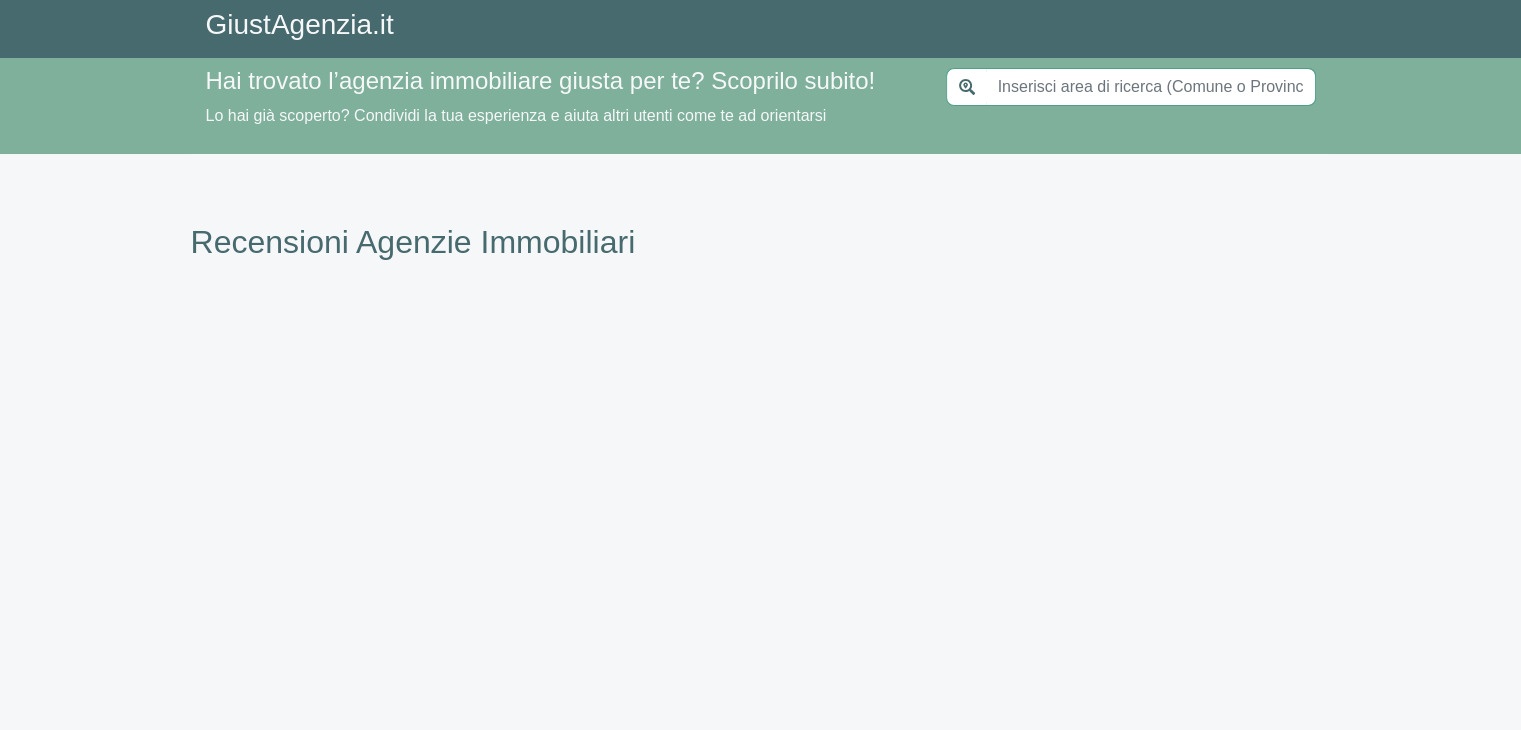 type on "[CITY]" 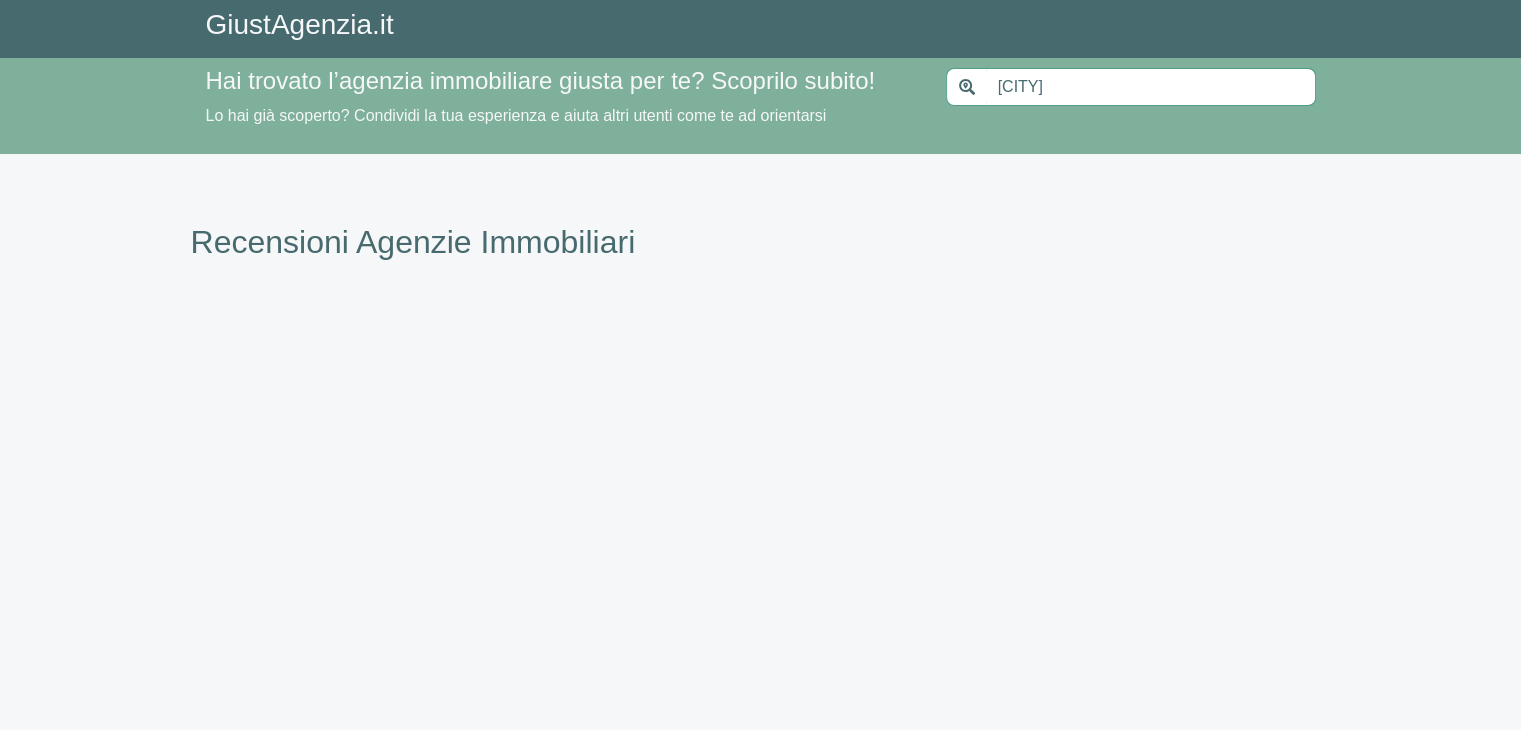 scroll, scrollTop: 0, scrollLeft: 0, axis: both 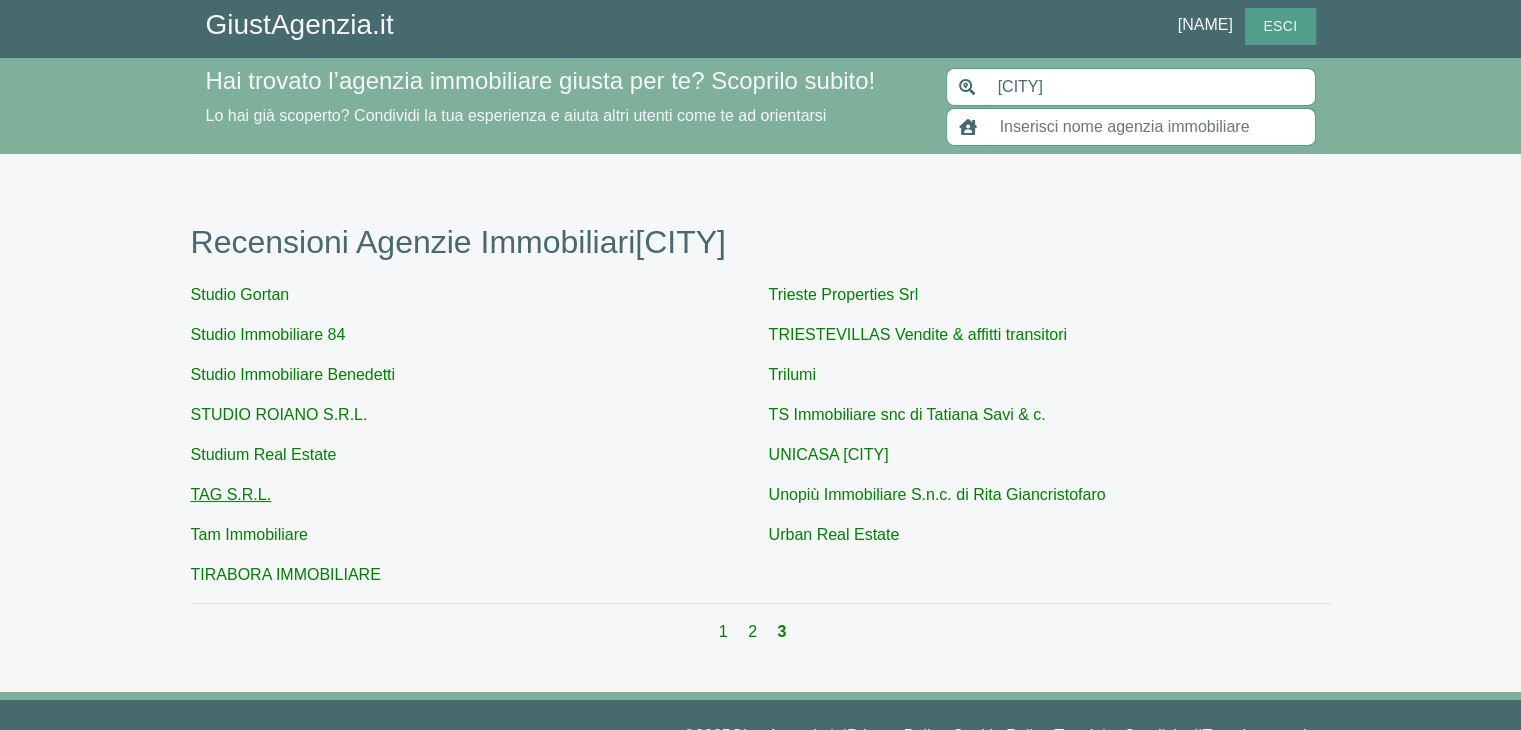 click on "TAG S.R.L." at bounding box center [231, 494] 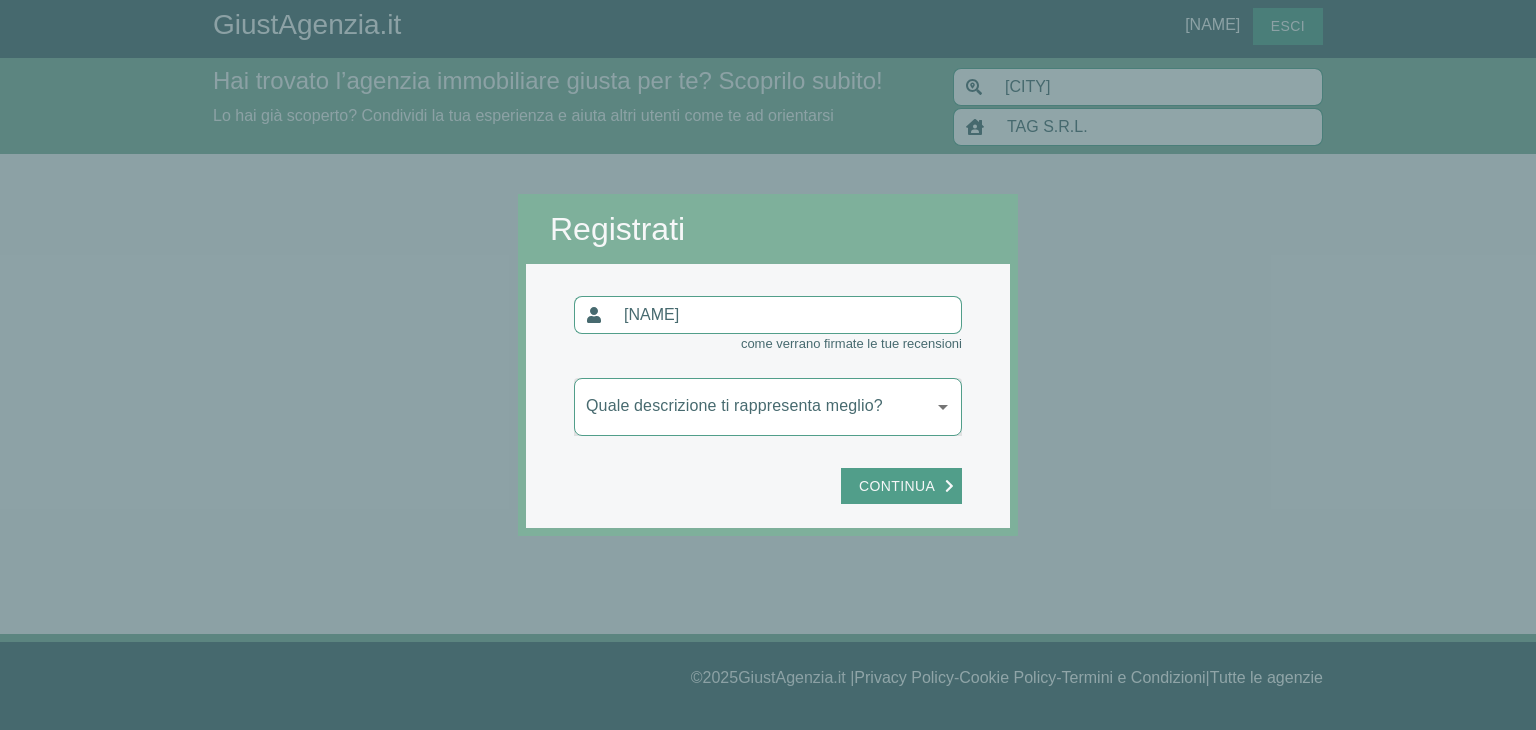 click on "GiustAgenzia.it Sara Perletti   Esci Hai trovato l’agenzia immobiliare giusta per te? Scoprilo subito! Lo hai già scoperto? Condividi la tua esperienza e aiuta altri utenti come te ad orientarsi Trieste Trieste  ( Provincia ) Trieste  ( TS ) Vieste  ( FG ) Sestriere  ( TO ) Oristano  ( Provincia ) TAG S.R.L. TAG S.R.L. P.M. GROUP S.R.L. STUDIO ROIANO S.R.L. Casacittà Mediazioni S.r.l.s. Attico Immobiliare s.r.l. Aggiungi nuova agenzia Registrati Sara Perletti come verrano firmate le tue recensioni Quale descrizione ti rappresenta meglio? ​ Con quante agenzie sei entrato in contatto? ​ Continua ©  2025  GiustAgenzia.it |  Privacy Policy  -  Cookie Policy  -  Termini e Condizioni  |  Tutte le agenzie ©  2025  GiustAgenzia.it  Privacy Policy  -  Cookie Policy  -  Termini e Condizioni    Tutte le agenzie" at bounding box center (768, 365) 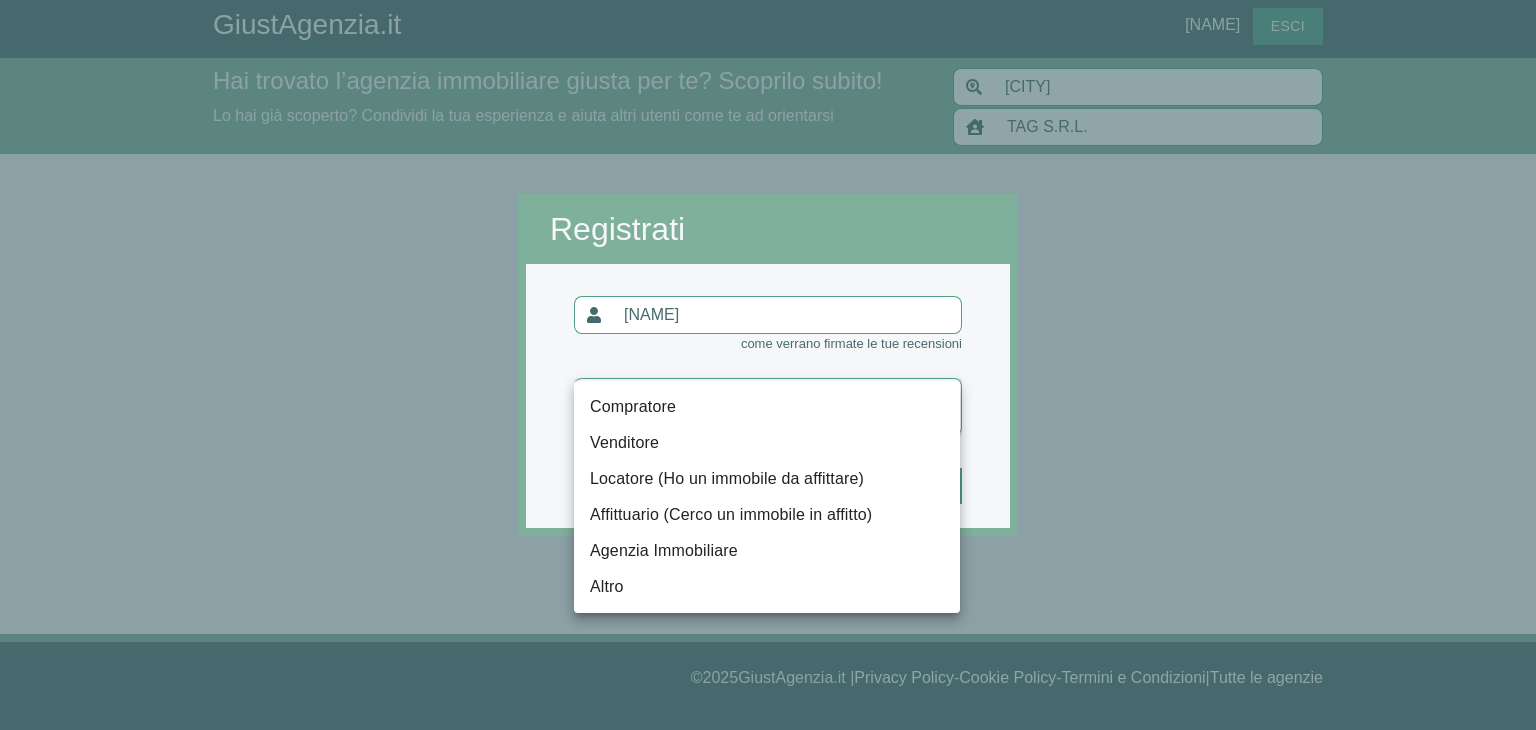 click on "Affittuario (Cerco un immobile in affitto)" at bounding box center [767, 515] 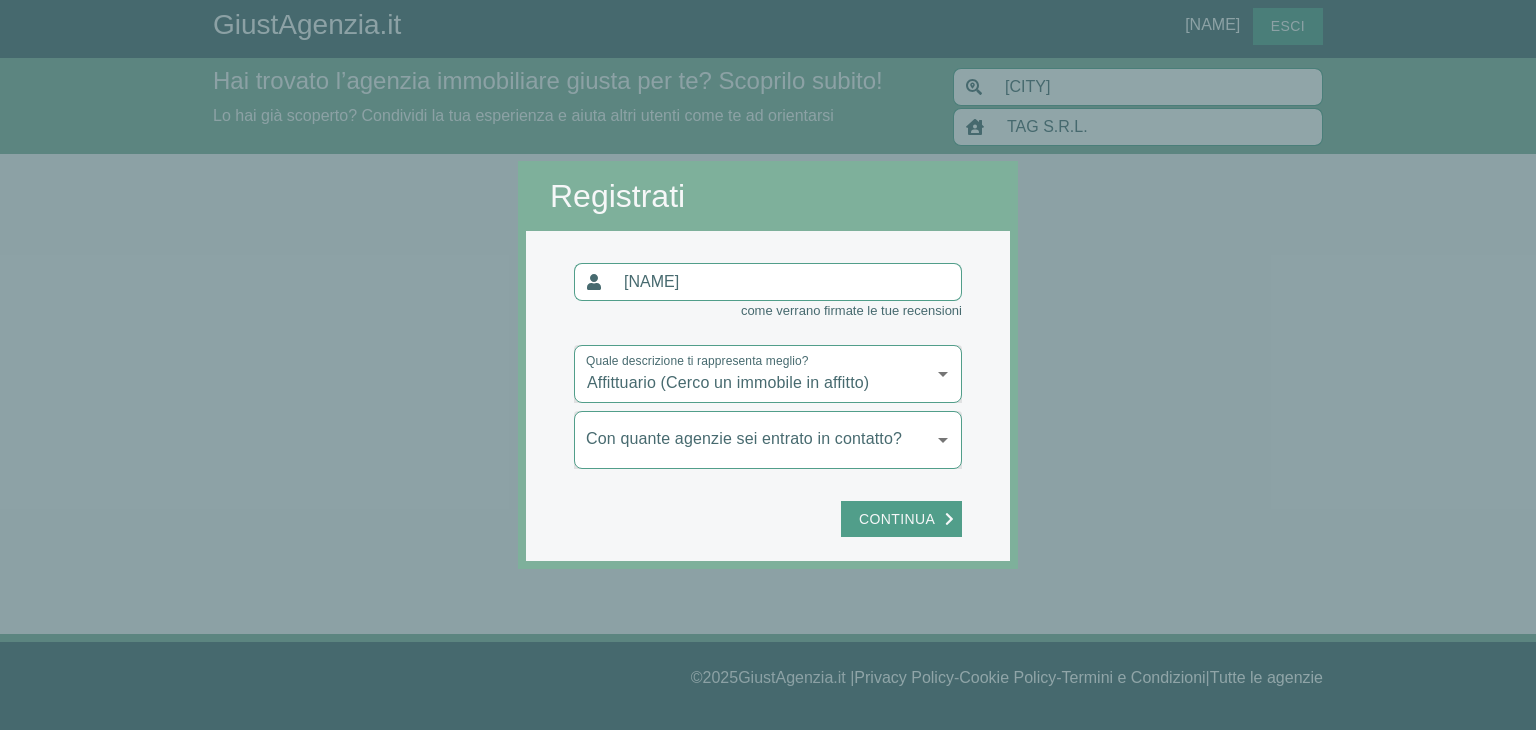 click on "GiustAgenzia.it Sara Perletti   Esci Hai trovato l’agenzia immobiliare giusta per te? Scoprilo subito! Lo hai già scoperto? Condividi la tua esperienza e aiuta altri utenti come te ad orientarsi Trieste Trieste  ( Provincia ) Trieste  ( TS ) Vieste  ( FG ) Sestriere  ( TO ) Oristano  ( Provincia ) TAG S.R.L. TAG S.R.L. P.M. GROUP S.R.L. STUDIO ROIANO S.R.L. Casacittà Mediazioni S.r.l.s. Attico Immobiliare s.r.l. Aggiungi nuova agenzia Registrati Sara Perletti come verrano firmate le tue recensioni Quale descrizione ti rappresenta meglio? Affittuario (Cerco un immobile in affitto) locatario Con quante agenzie sei entrato in contatto? ​ Continua ©  2025  GiustAgenzia.it |  Privacy Policy  -  Cookie Policy  -  Termini e Condizioni  |  Tutte le agenzie ©  2025  GiustAgenzia.it  Privacy Policy  -  Cookie Policy  -  Termini e Condizioni    Tutte le agenzie" at bounding box center (768, 365) 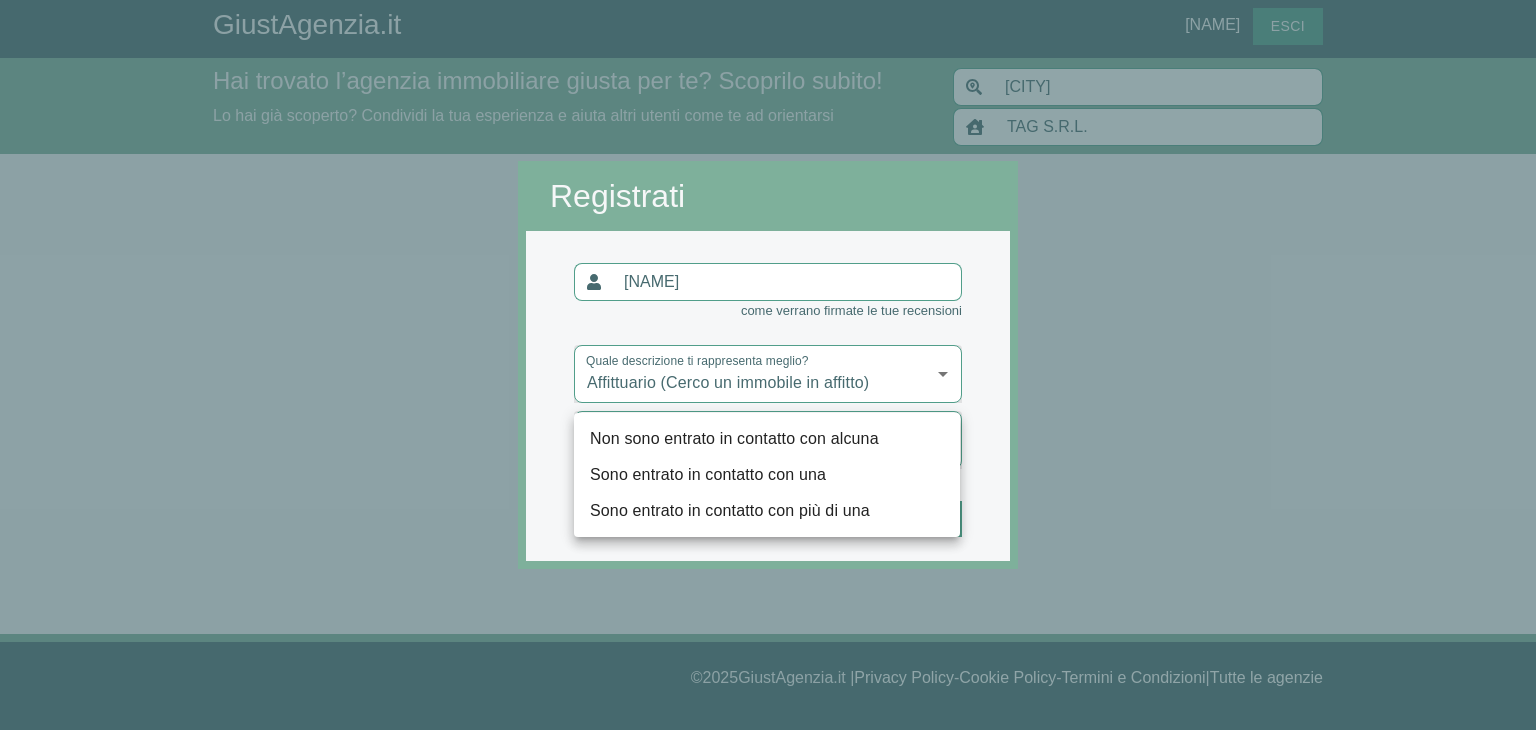 click on "Non sono entrato in contatto con alcuna" at bounding box center [767, 439] 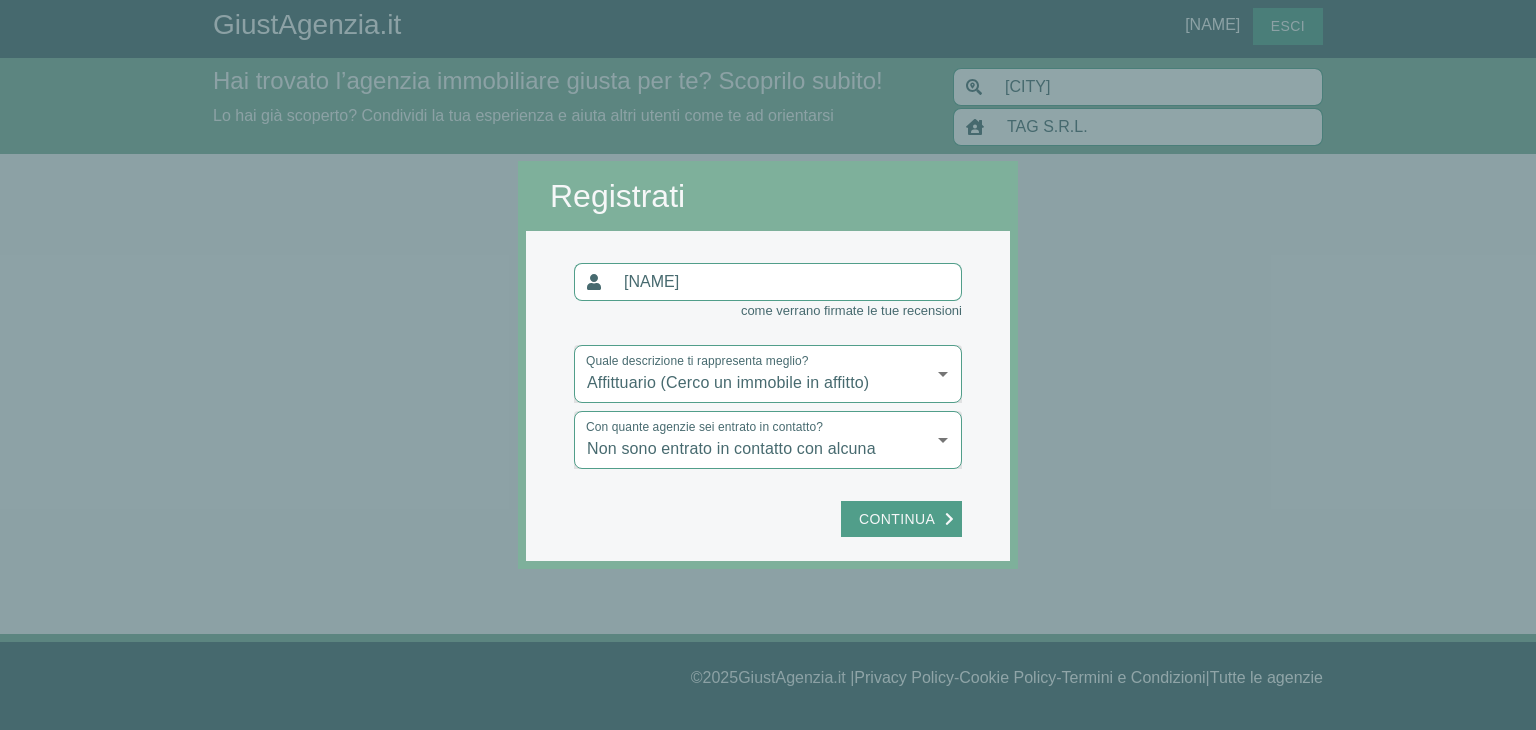 click on "Continua" 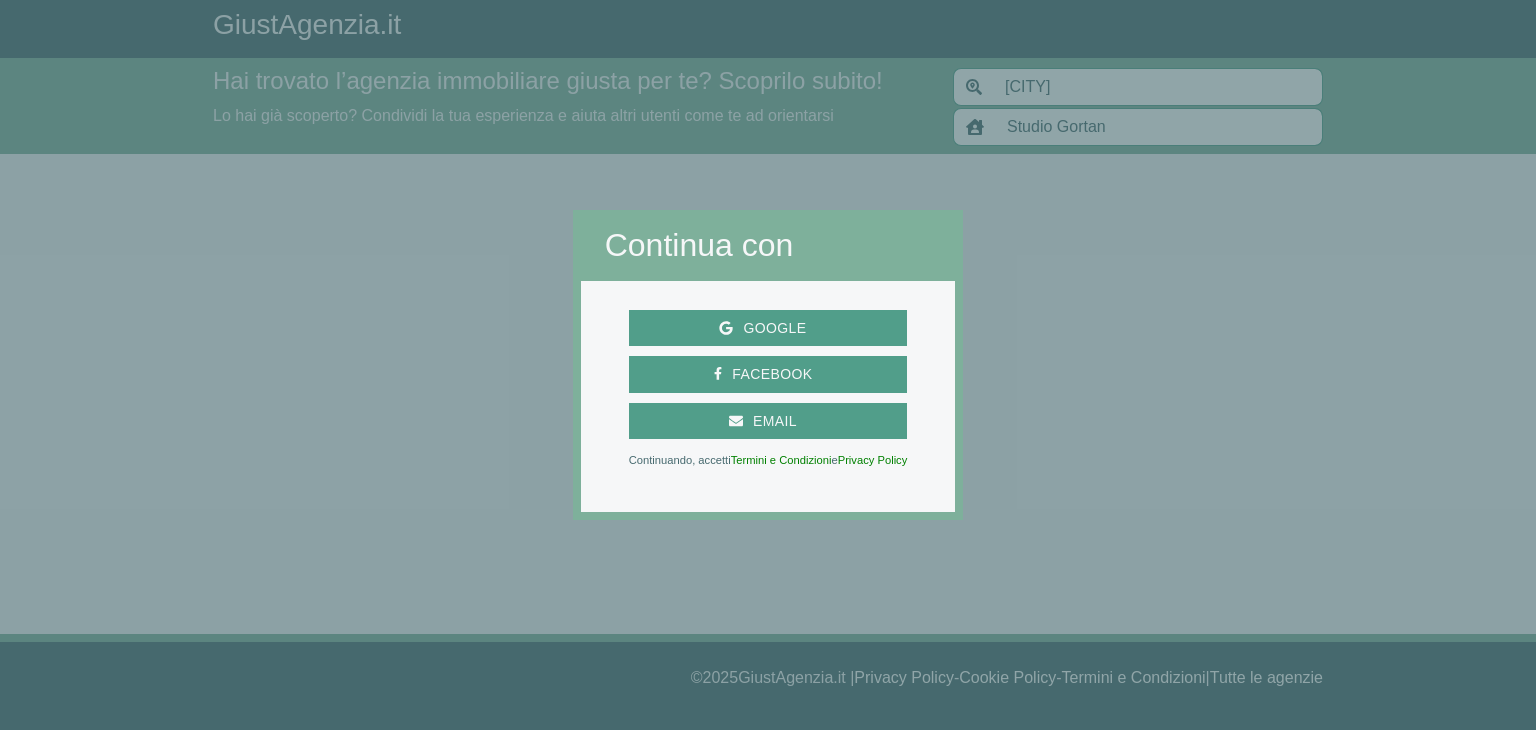 scroll, scrollTop: 0, scrollLeft: 0, axis: both 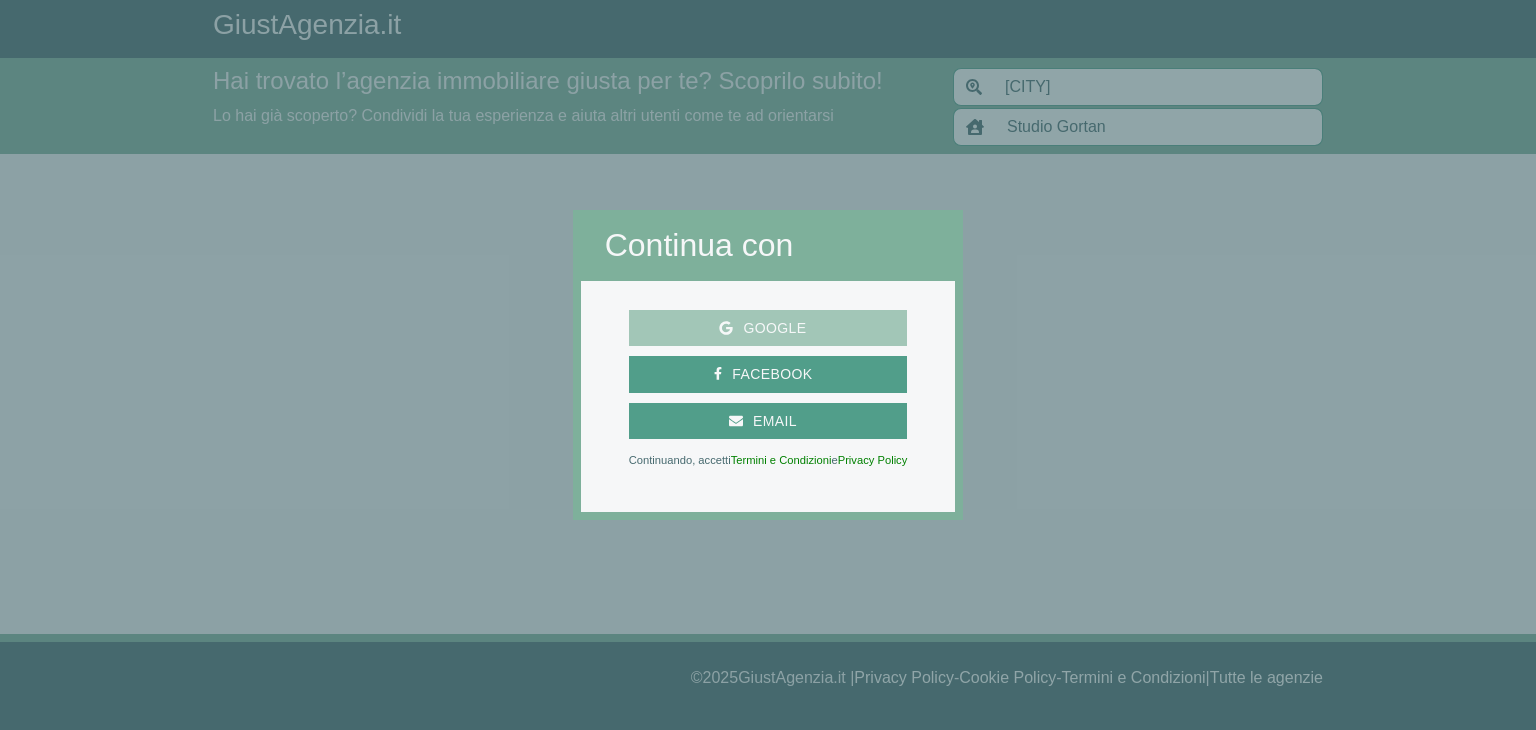 click on "Google" at bounding box center [768, 328] 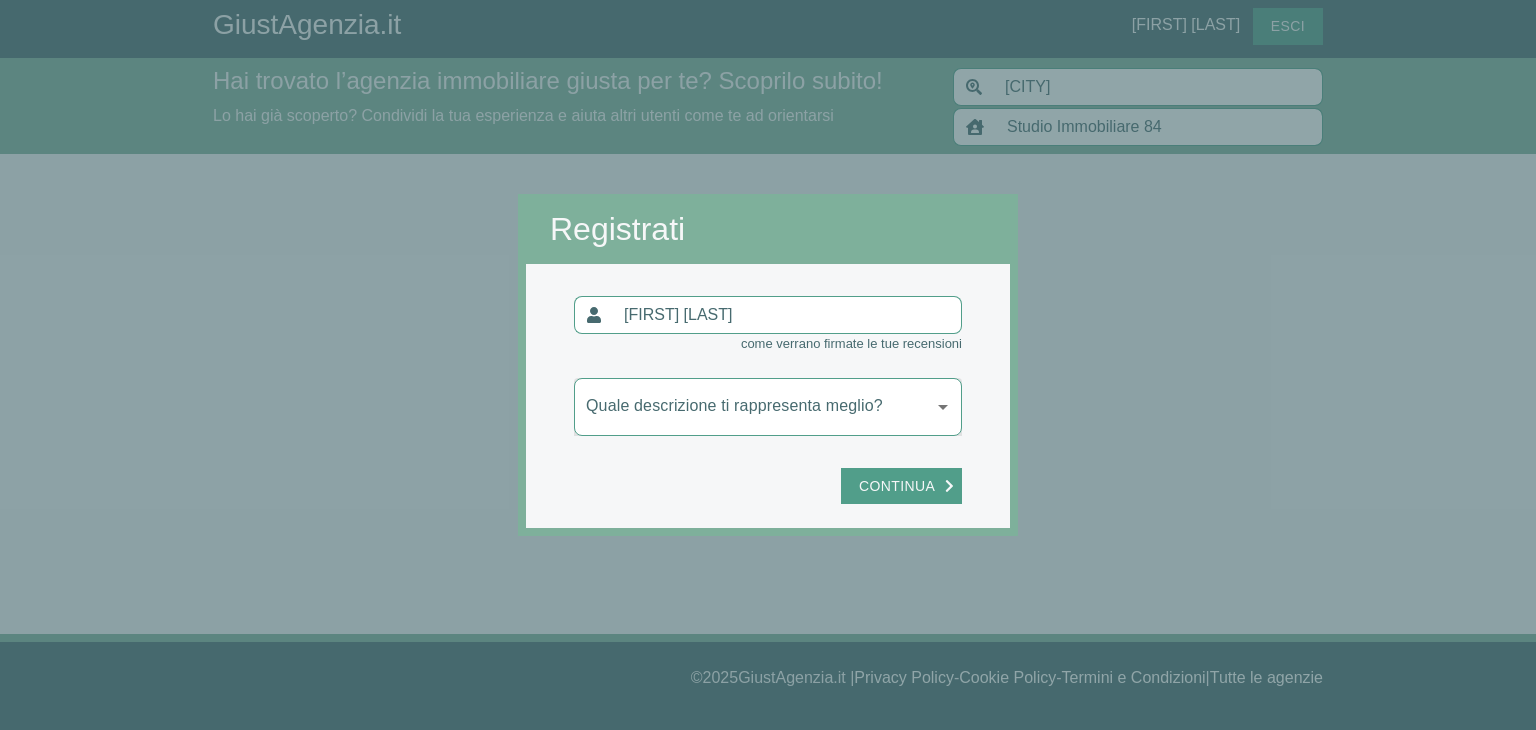 scroll, scrollTop: 0, scrollLeft: 0, axis: both 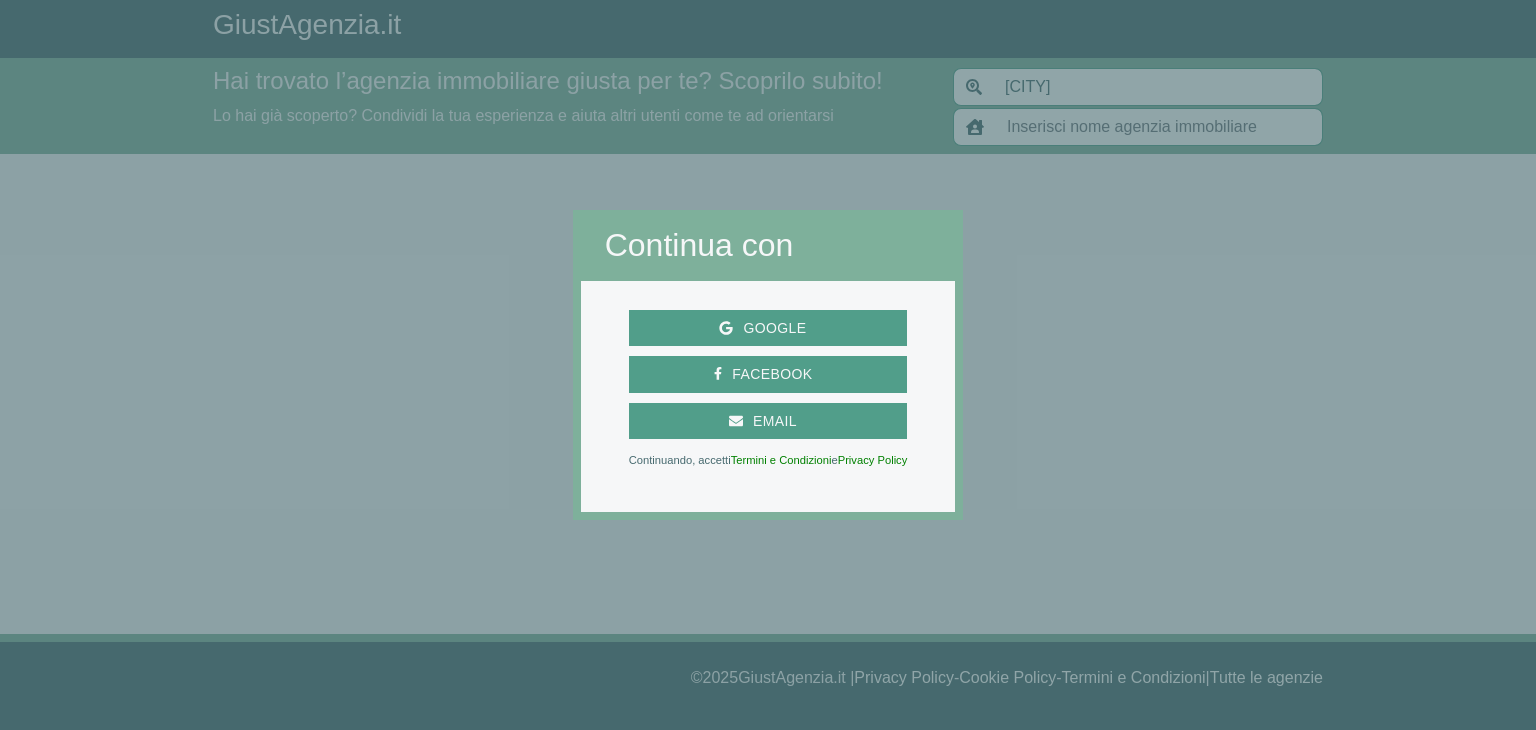 type on "Studium Real Estate" 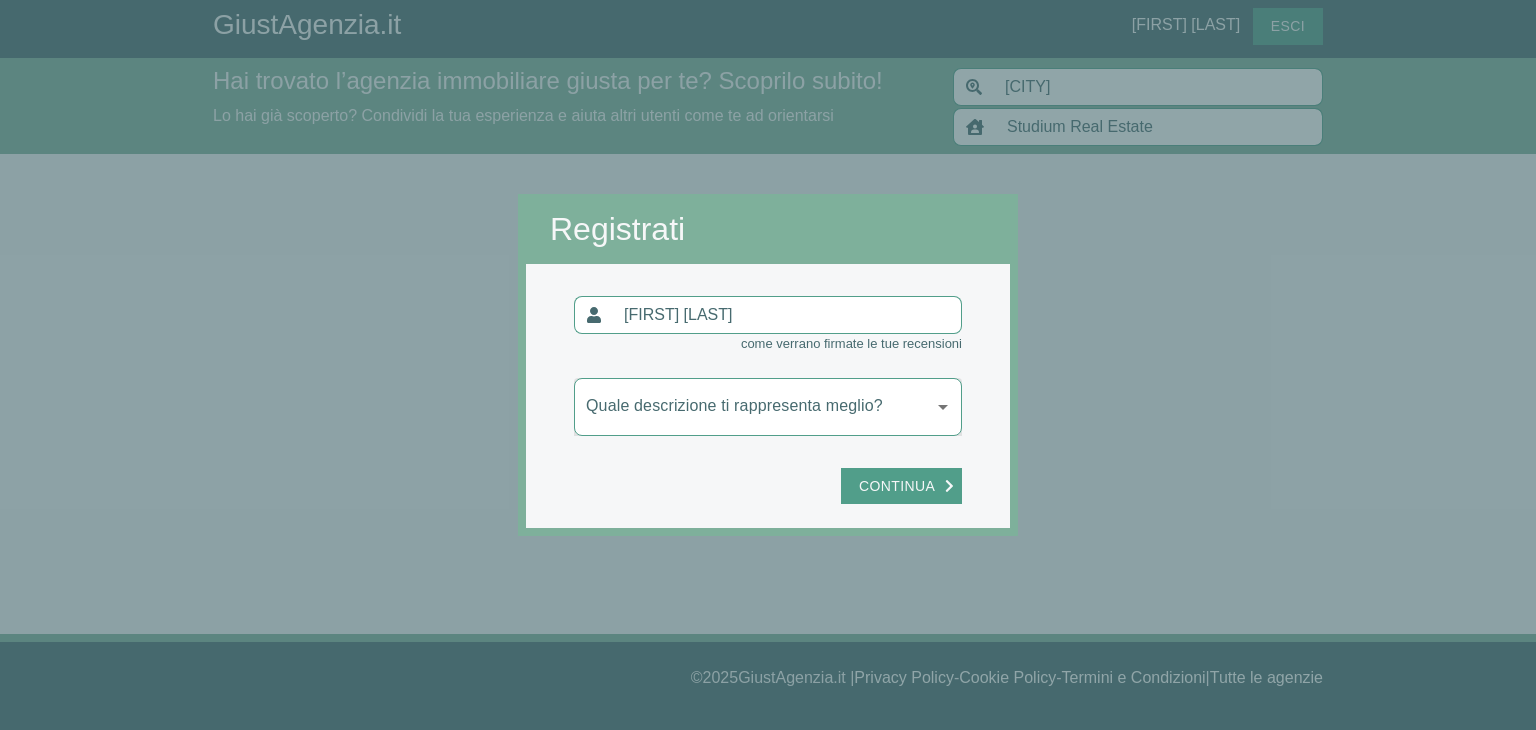 scroll, scrollTop: 0, scrollLeft: 0, axis: both 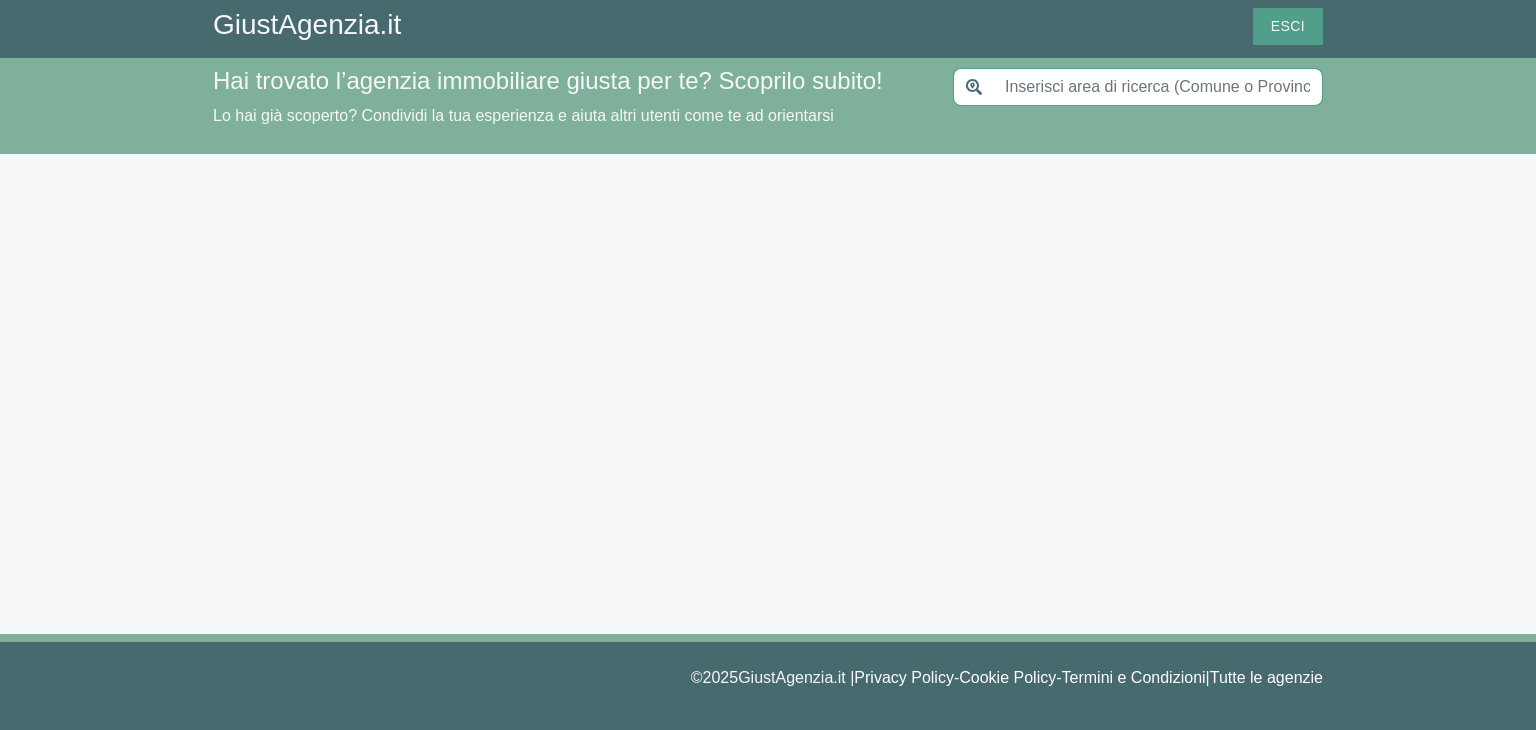 type on "[CITY]" 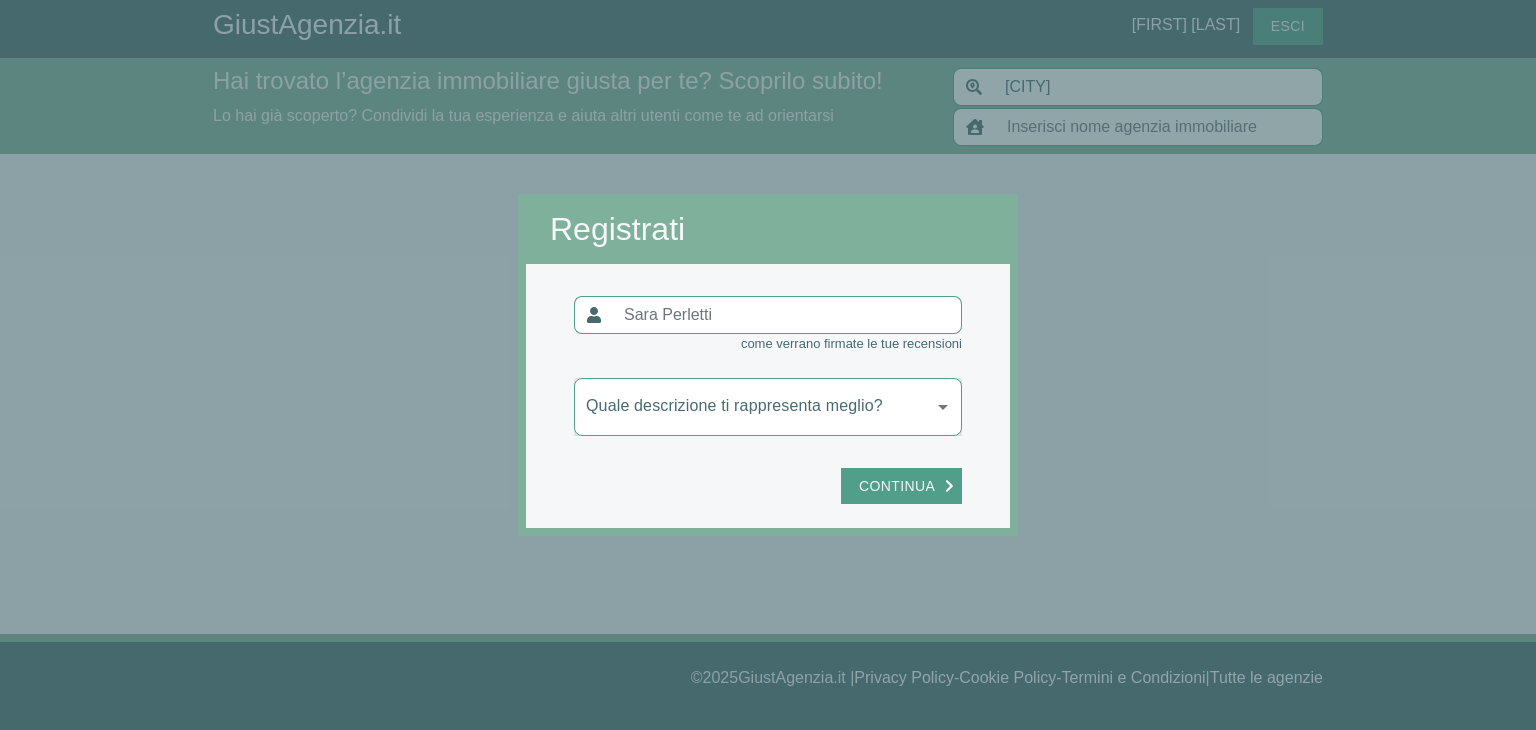 type on "Studio Gortan" 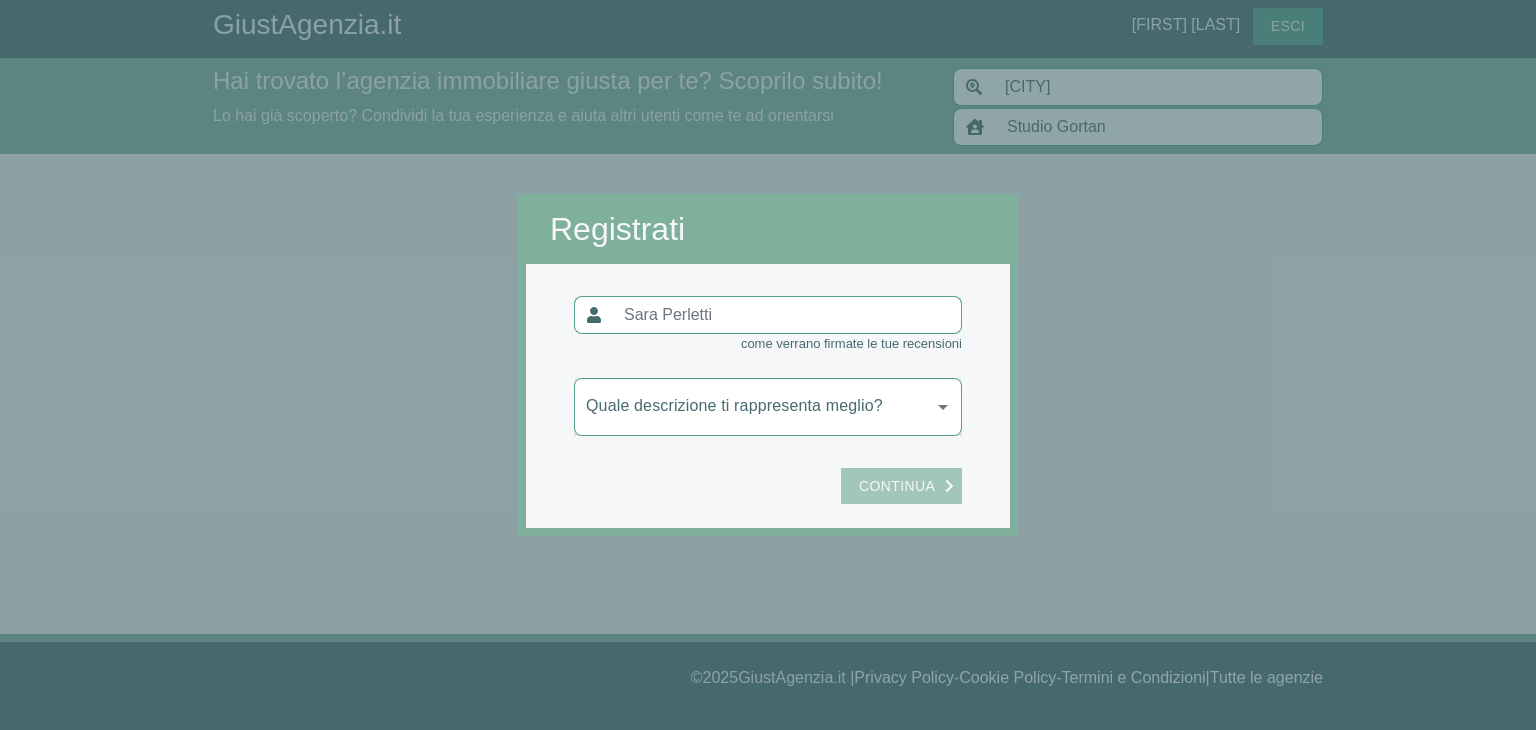 click on "Continua" 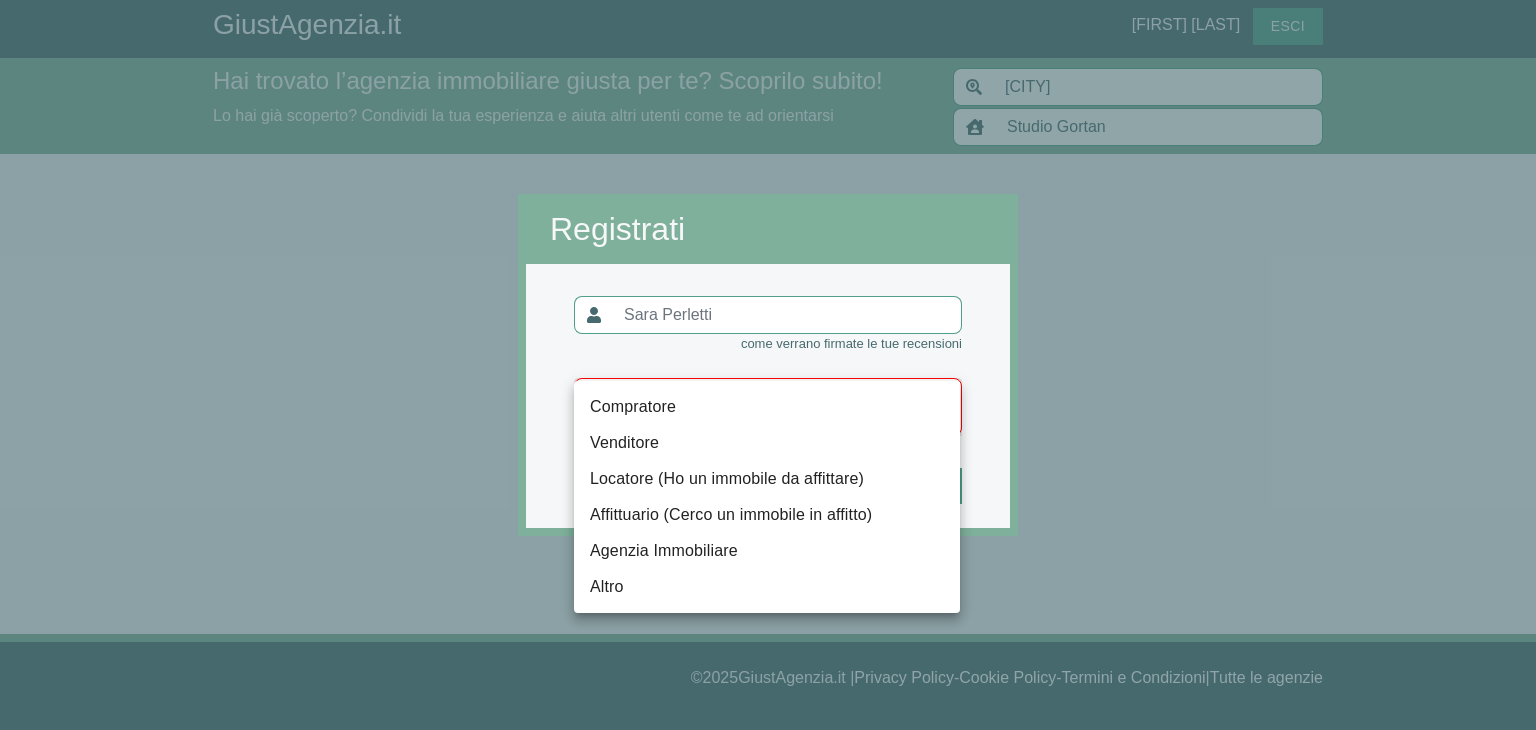 click on "GiustAgenzia.it [FIRST] [LAST]   Esci Hai trovato l’agenzia immobiliare giusta per te? Scoprilo subito! Lo hai già scoperto? Condividi la tua esperienza e aiuta altri utenti come te ad orientarsi [CITY] [CITY]  ( Provincia ) [CITY]  ( TS ) [CITY]  ( FG ) [CITY]  ( TO ) [CITY]  ( Provincia ) Studio Gortan Studio Gortan STUDIO ROIANO S.R.L. Studio Carso srl Studio Immobiliare 84 Studio Immobiliare Benedetti Aggiungi nuova agenzia Registrati come verrano firmate le tue recensioni Quale descrizione ti rappresenta meglio? ​ Descriviti meglio Con quante agenzie sei entrato in contatto? ​ Continua ©  [YEAR]  GiustAgenzia.it |  Privacy Policy  -  Cookie Policy  -  Termini e Condizioni  |  Tutte le agenzie ©  [YEAR]  GiustAgenzia.it  Privacy Policy  -  Cookie Policy  -  Termini e Condizioni    Tutte le agenzie Compratore Venditore Locatore (Ho un immobile da affittare) Affittuario (Cerco un immobile in affitto) Agenzia Immobiliare Altro" at bounding box center (768, 365) 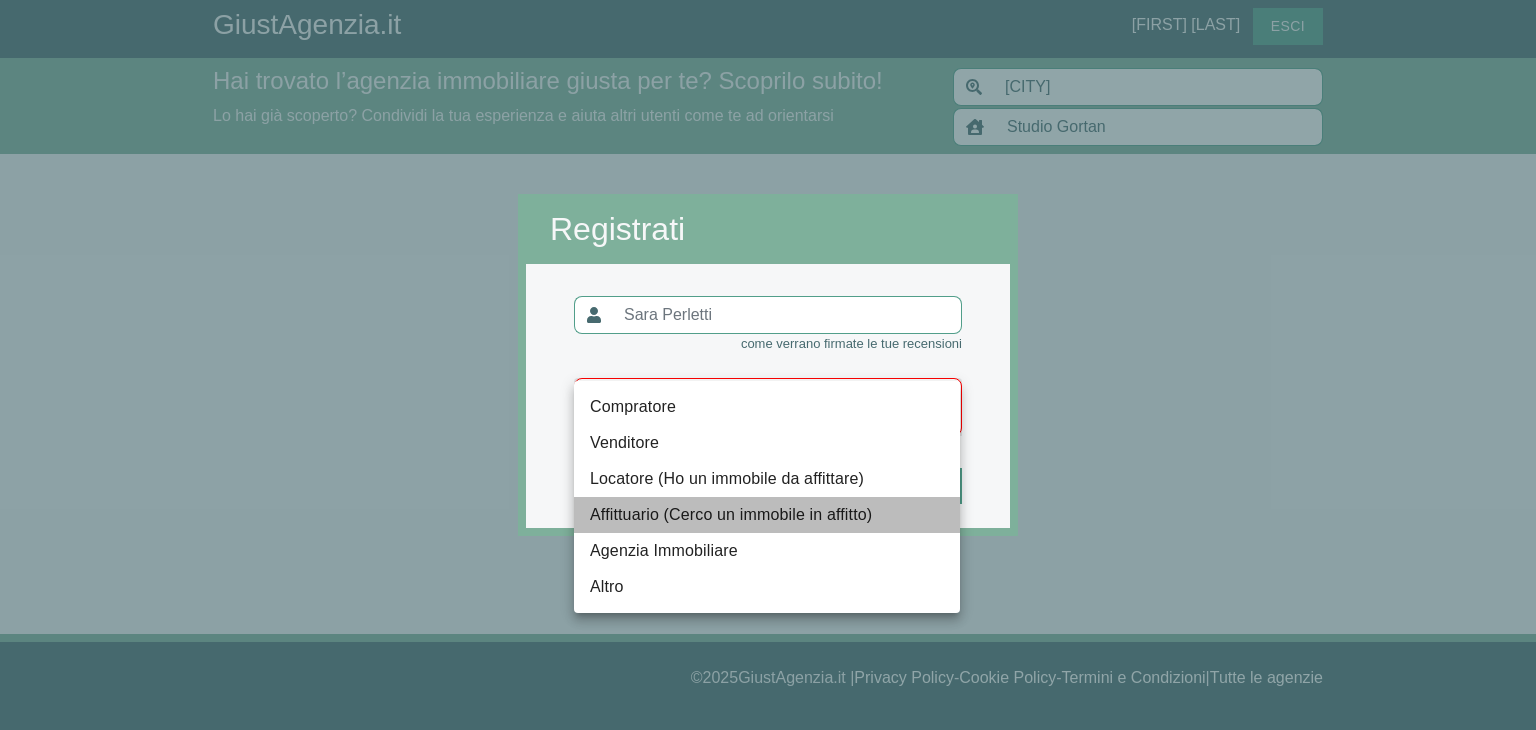 click on "Affittuario (Cerco un immobile in affitto)" at bounding box center (767, 515) 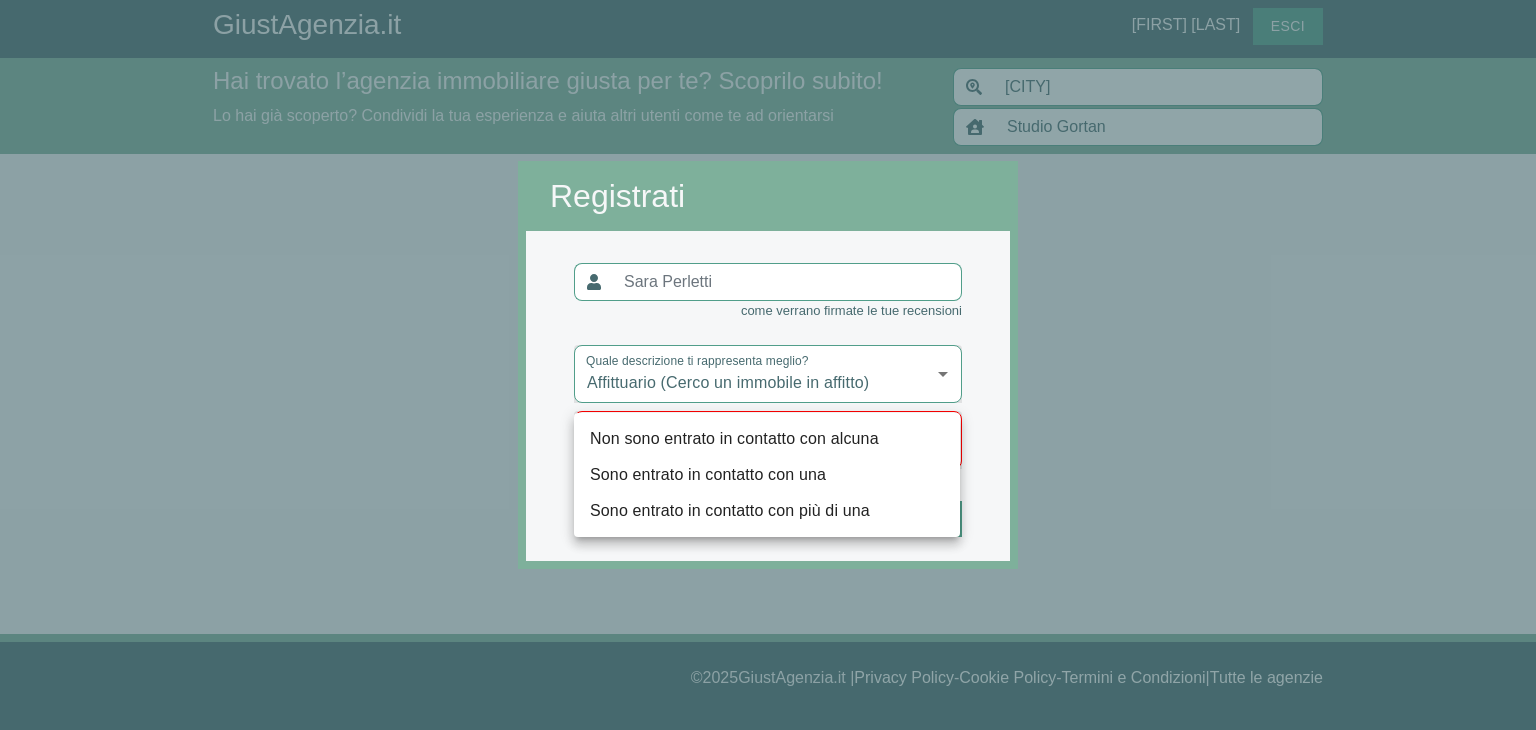 click on "GiustAgenzia.it [FIRST] [LAST]   Esci Hai trovato l’agenzia immobiliare giusta per te? Scoprilo subito! Lo hai già scoperto? Condividi la tua esperienza e aiuta altri utenti come te ad orientarsi [CITY] [CITY]  ( Provincia ) [CITY]  ( TS ) [CITY]  ( FG ) [CITY]  ( TO ) [CITY]  ( Provincia ) Studio Gortan Studio Gortan STUDIO ROIANO S.R.L. Studio Carso srl Studio Immobiliare 84 Studio Immobiliare Benedetti Aggiungi nuova agenzia Registrati come verrano firmate le tue recensioni Quale descrizione ti rappresenta meglio? Affittuario (Cerco un immobile in affitto) locatario Descriviti meglio Con quante agenzie sei entrato in contatto? ​ Continua ©  [YEAR]  GiustAgenzia.it |  Privacy Policy  -  Cookie Policy  -  Termini e Condizioni  |  Tutte le agenzie ©  [YEAR]  GiustAgenzia.it  Privacy Policy  -  Cookie Policy  -  Termini e Condizioni    Tutte le agenzie Non sono entrato in contatto con alcuna Sono entrato in contatto con una Sono entrato in contatto con più di una" at bounding box center [768, 365] 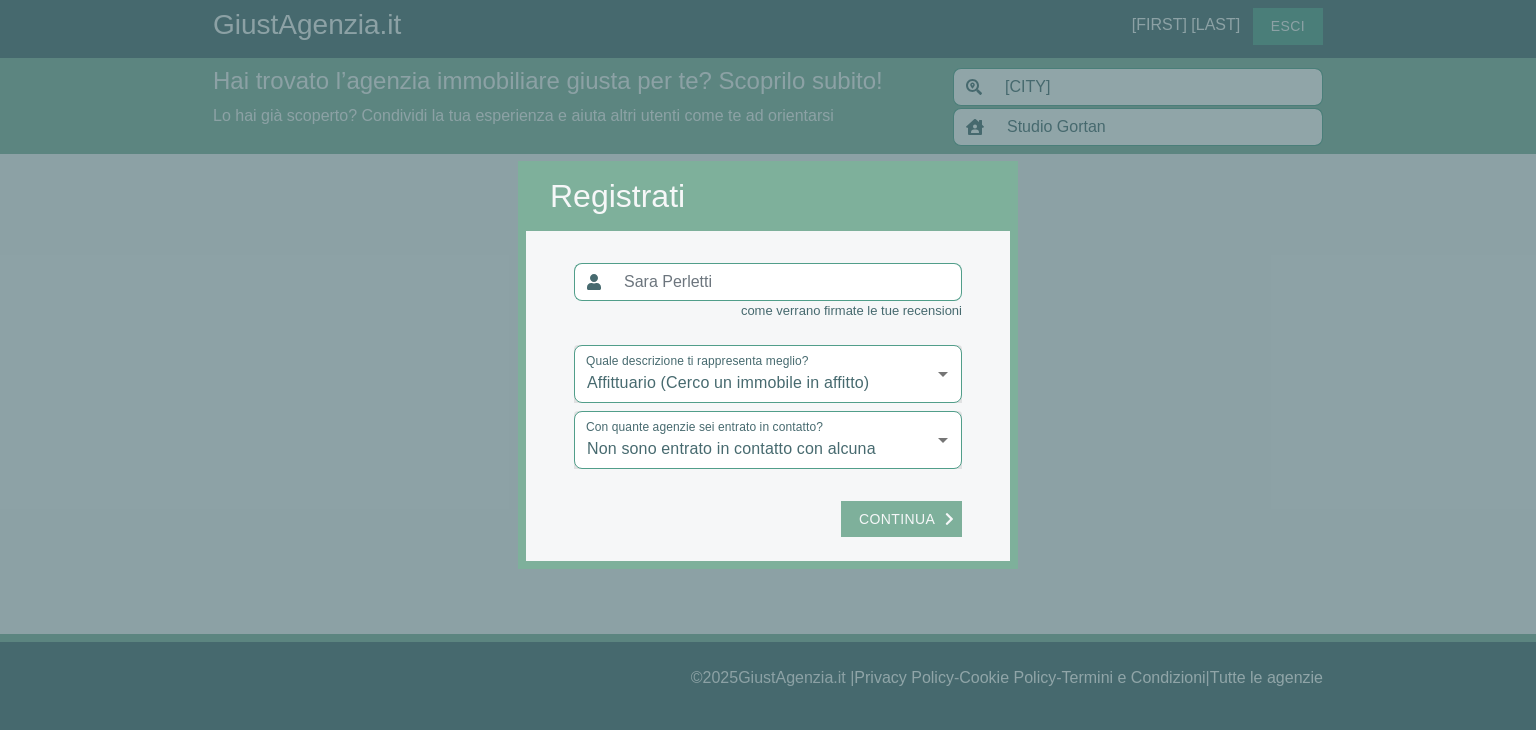 click on "Continua" 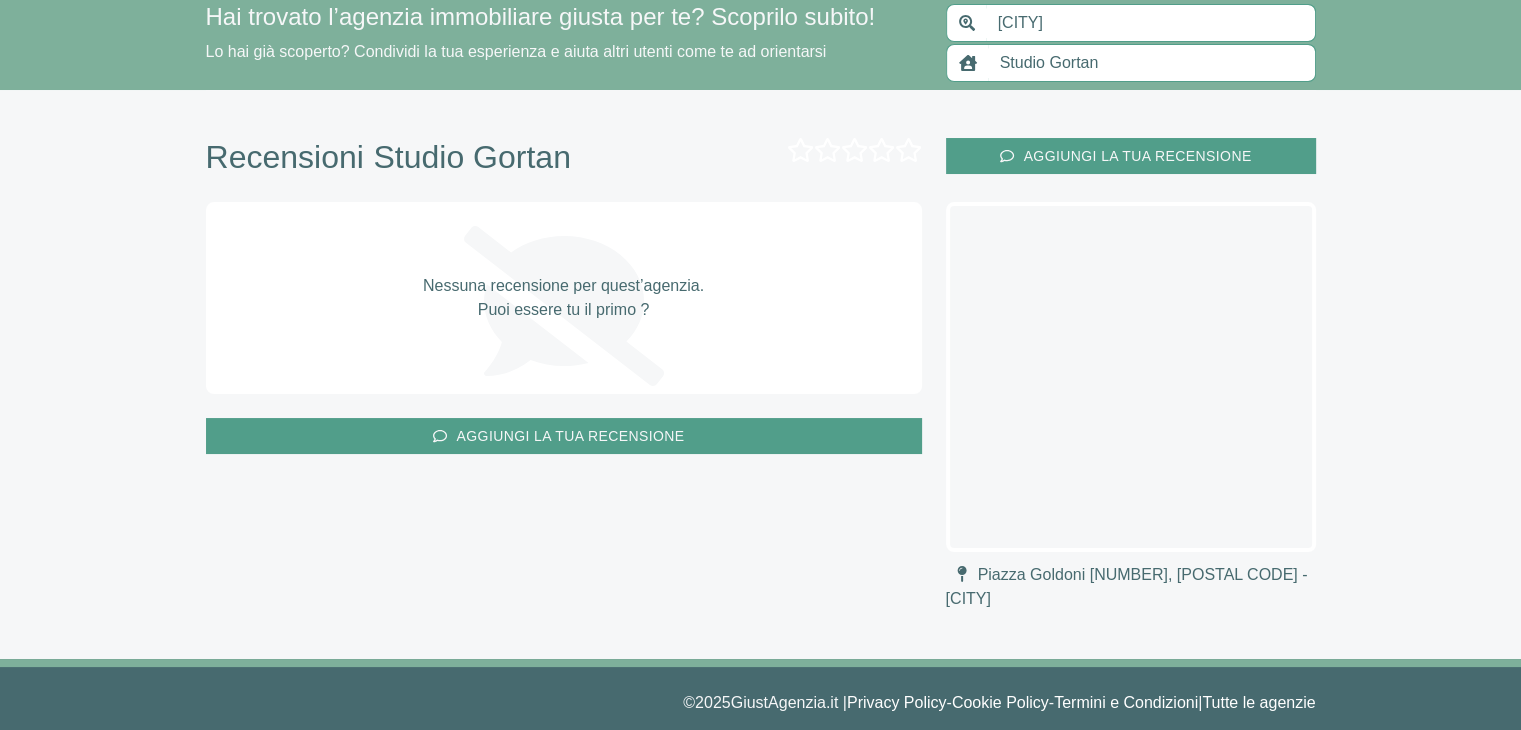 scroll, scrollTop: 0, scrollLeft: 0, axis: both 